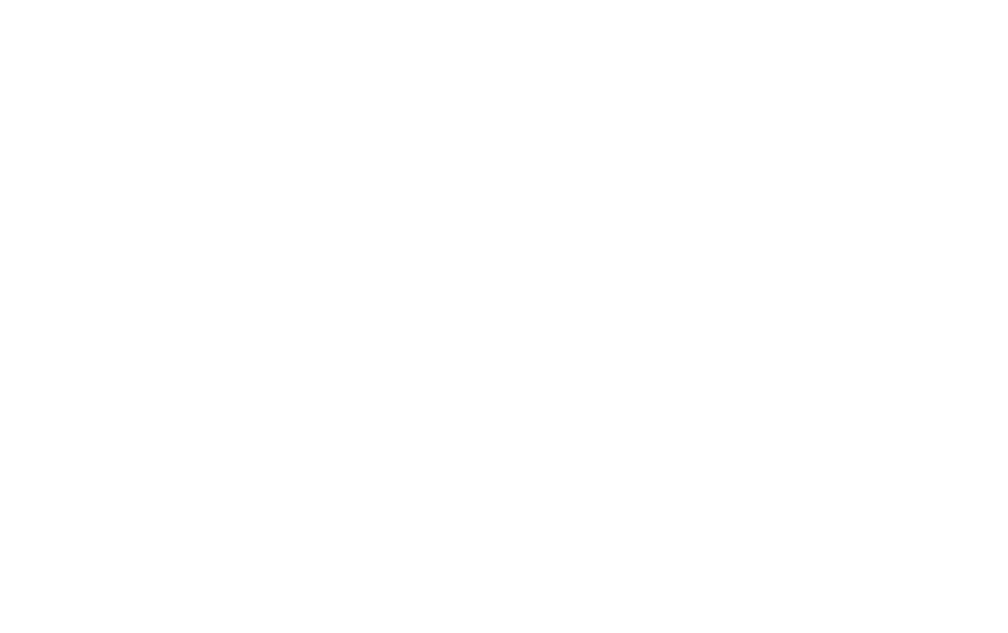 scroll, scrollTop: 0, scrollLeft: 0, axis: both 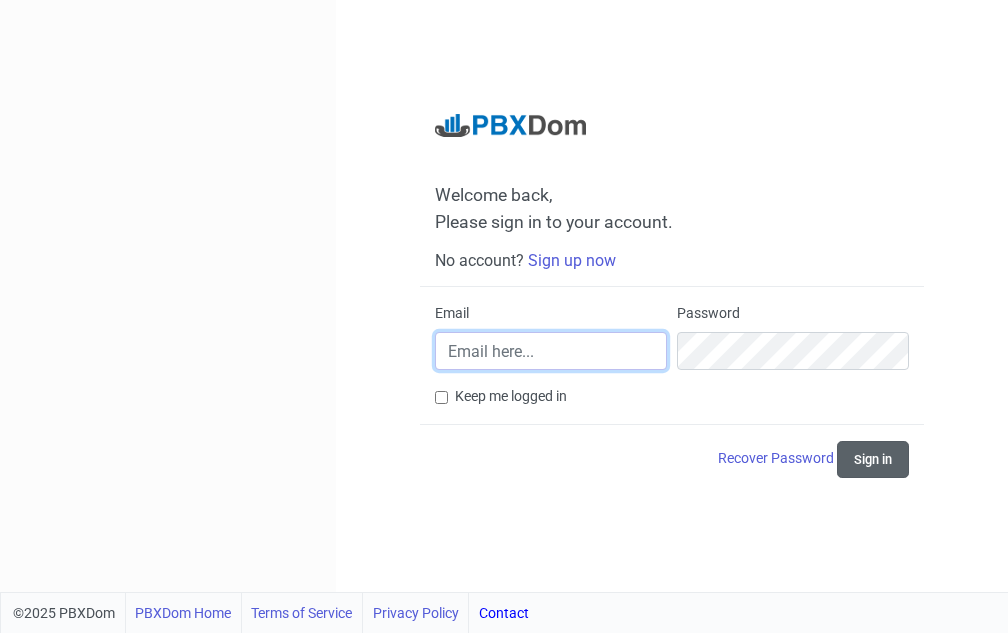 type on "subscriptions@cuc-ulster.edu.qa" 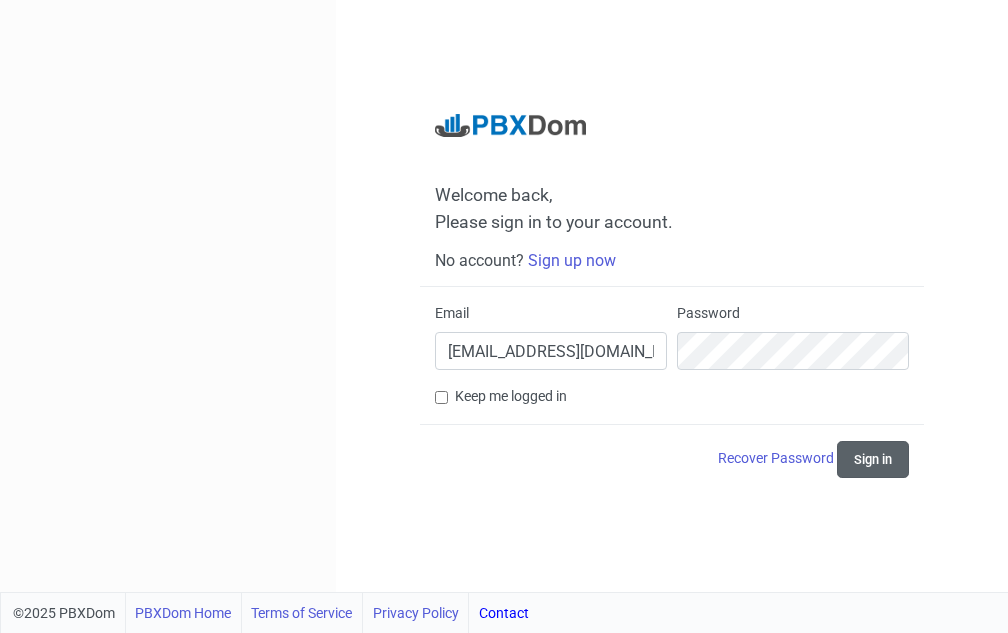 click on "Sign in" at bounding box center (873, 459) 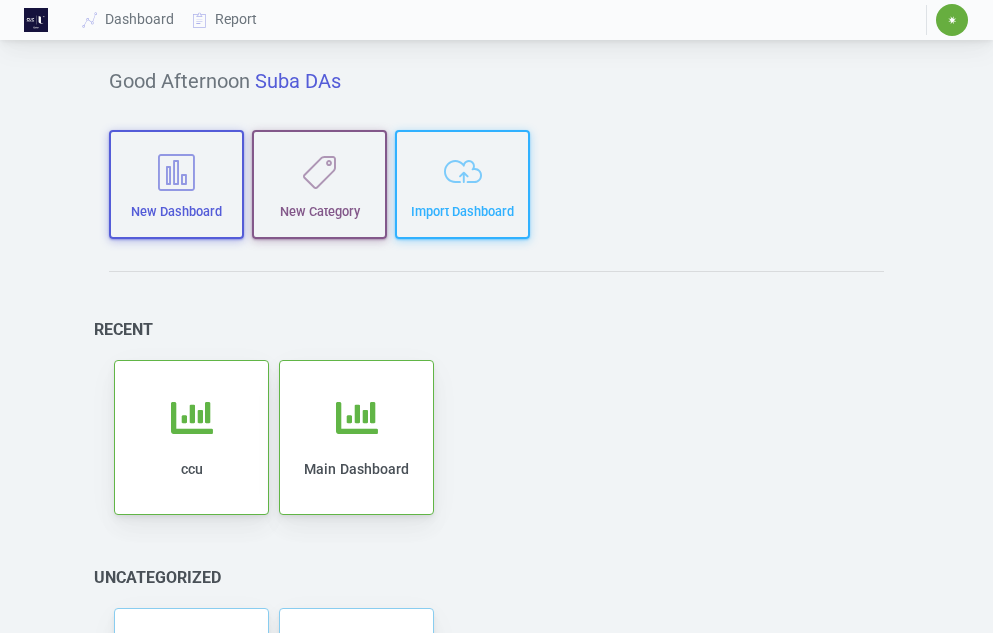 click on "✷" at bounding box center [952, 20] 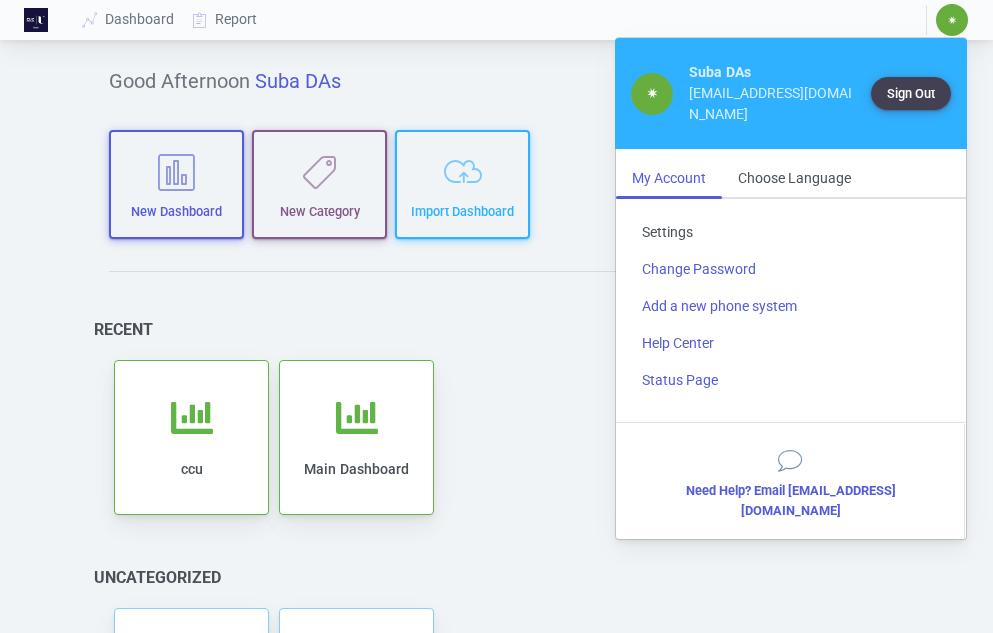 click on "Settings" at bounding box center [791, 232] 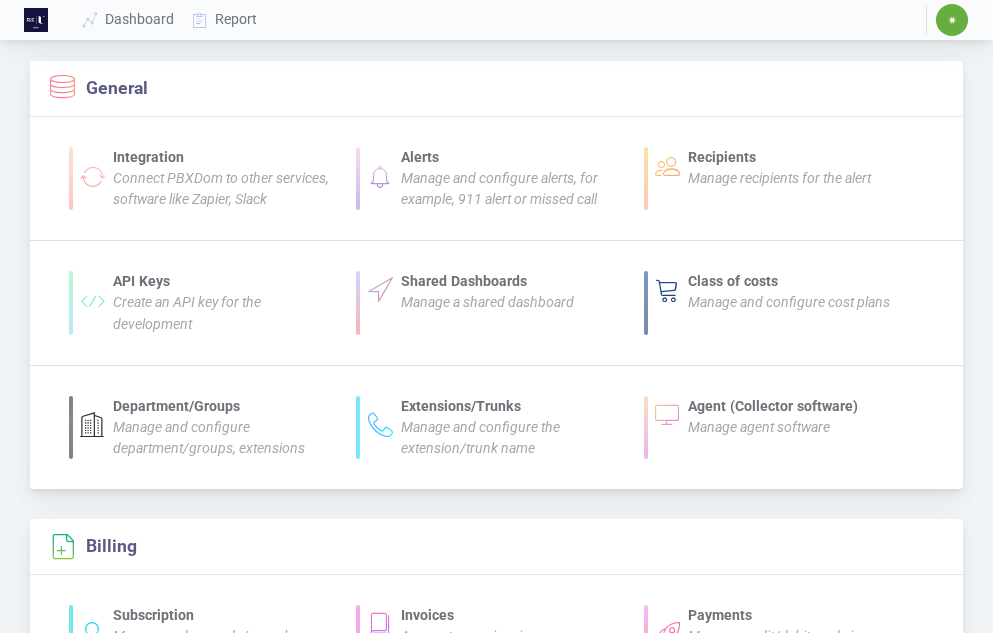 scroll, scrollTop: 240, scrollLeft: 0, axis: vertical 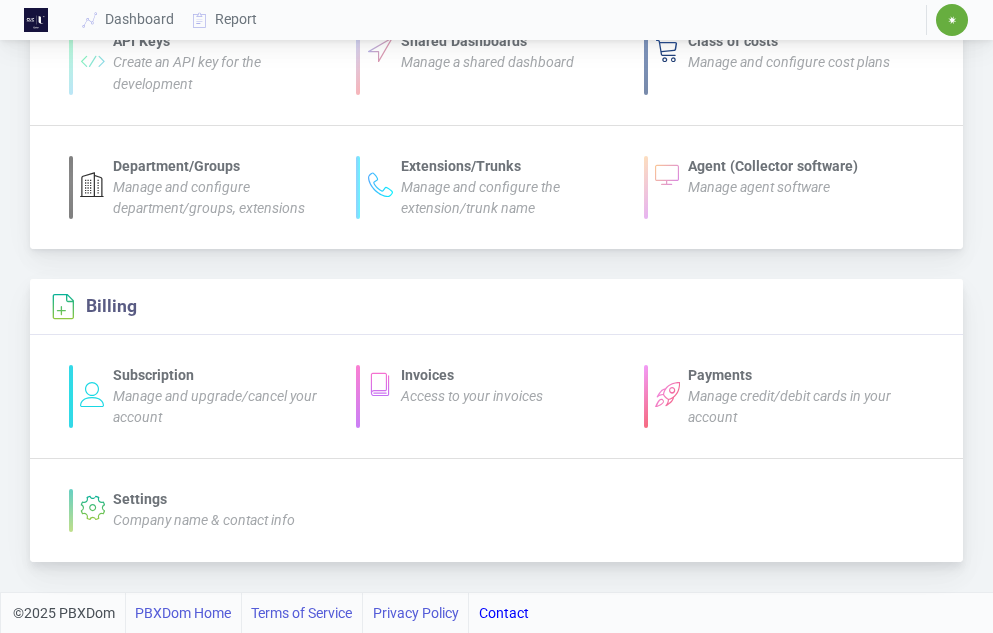 click on "Manage and upgrade/cancel your account" at bounding box center [215, 406] 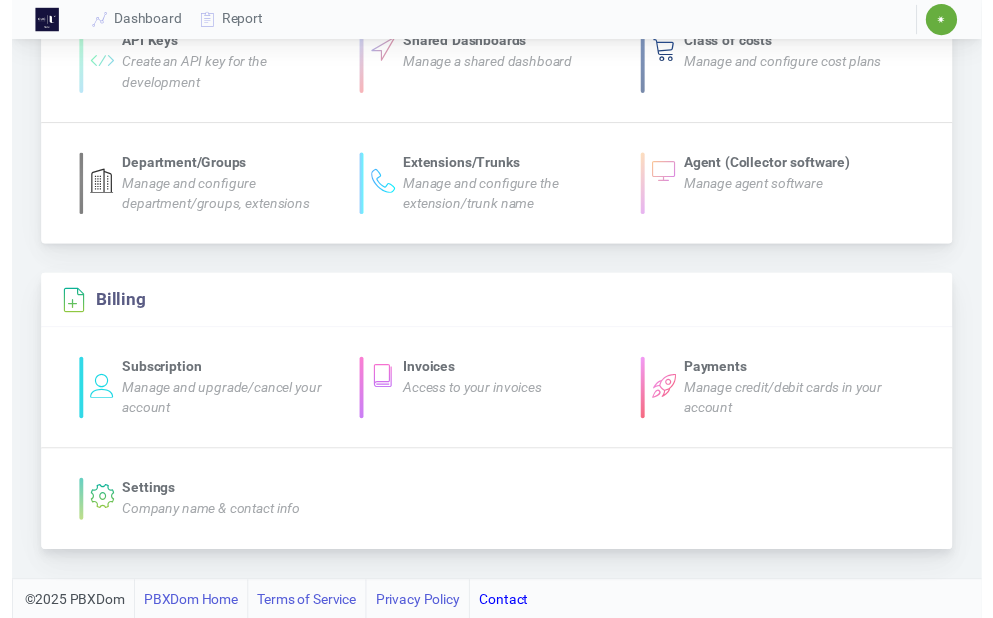 scroll, scrollTop: 0, scrollLeft: 0, axis: both 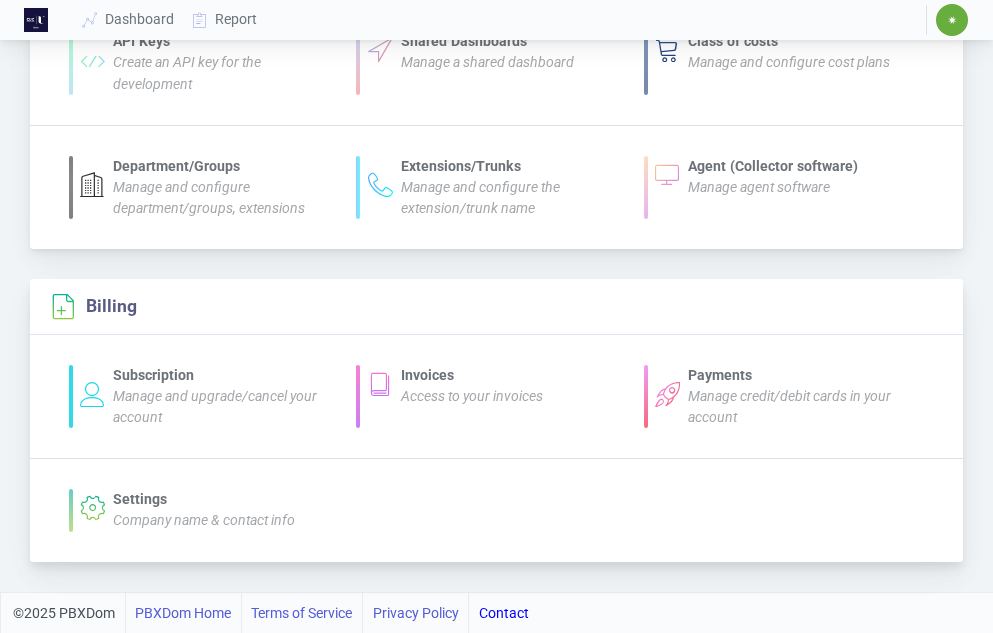 click on "Access to your invoices" at bounding box center (472, 396) 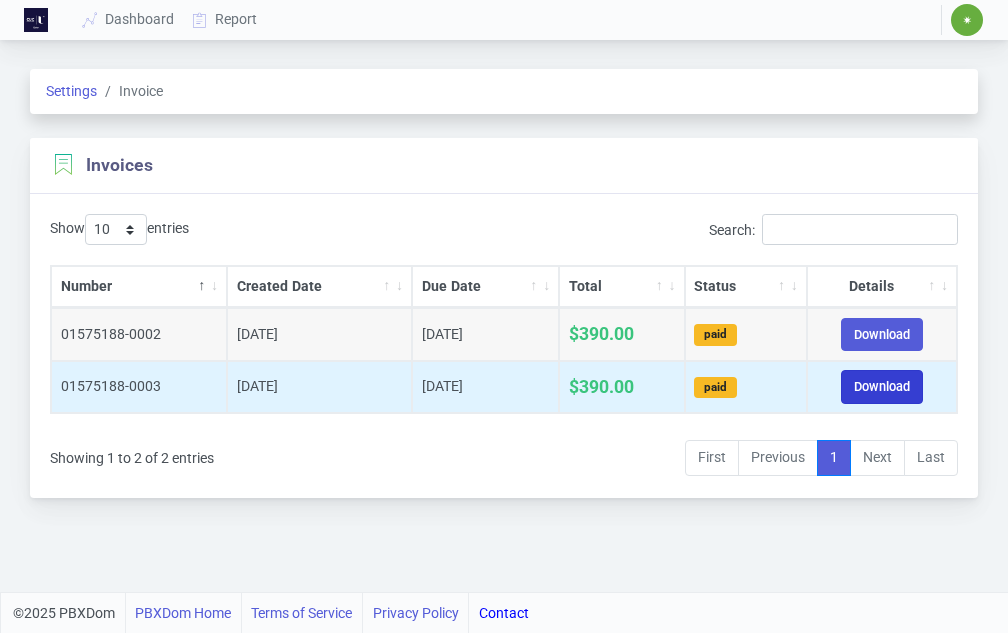 click on "Download" at bounding box center [882, 386] 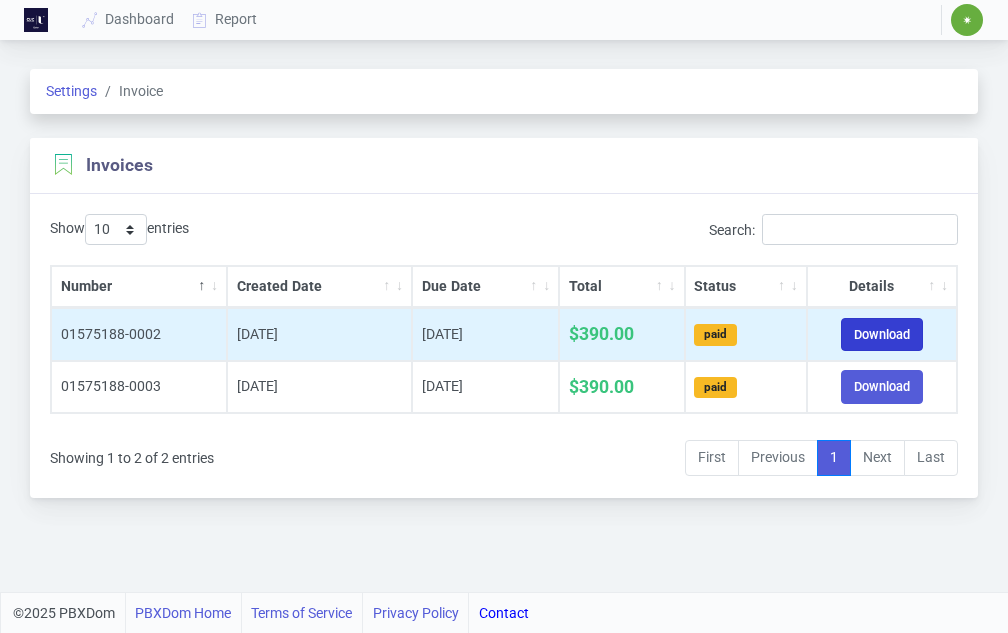 click on "Download" at bounding box center (882, 334) 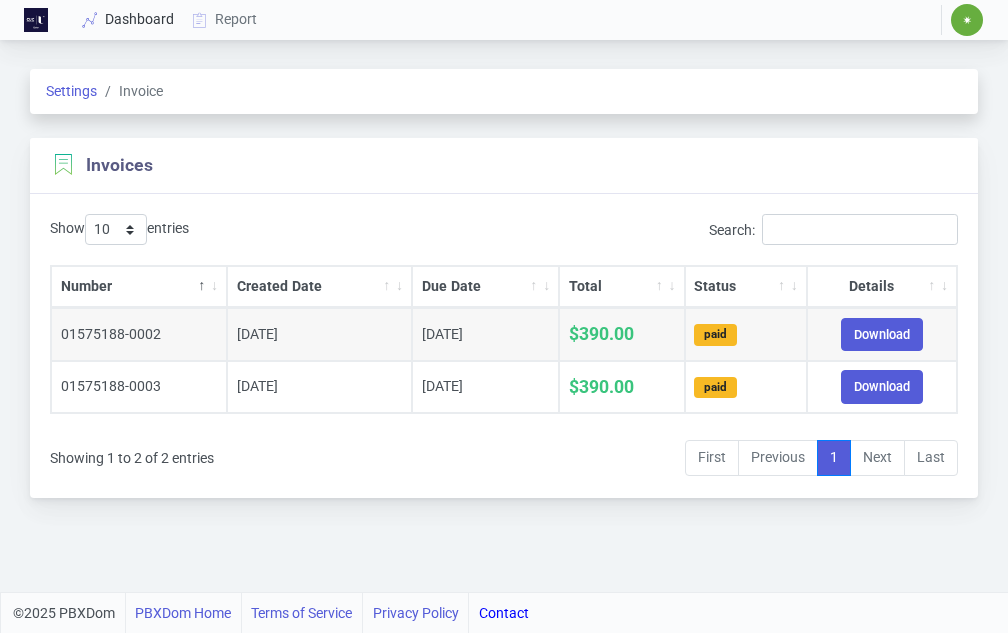 click on "Dashboard" at bounding box center [129, 19] 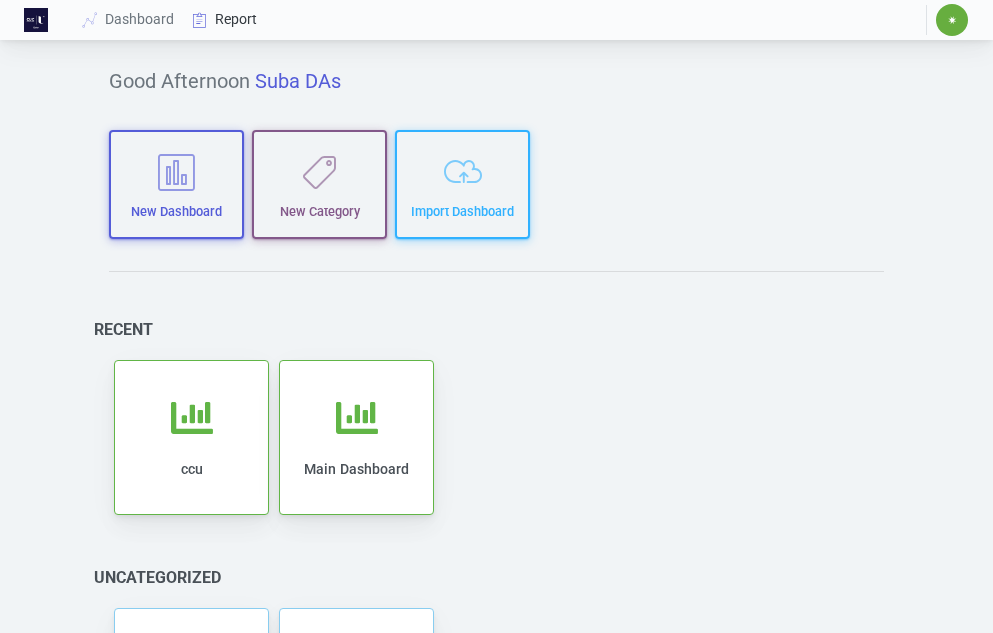 click on "Report" at bounding box center (225, 19) 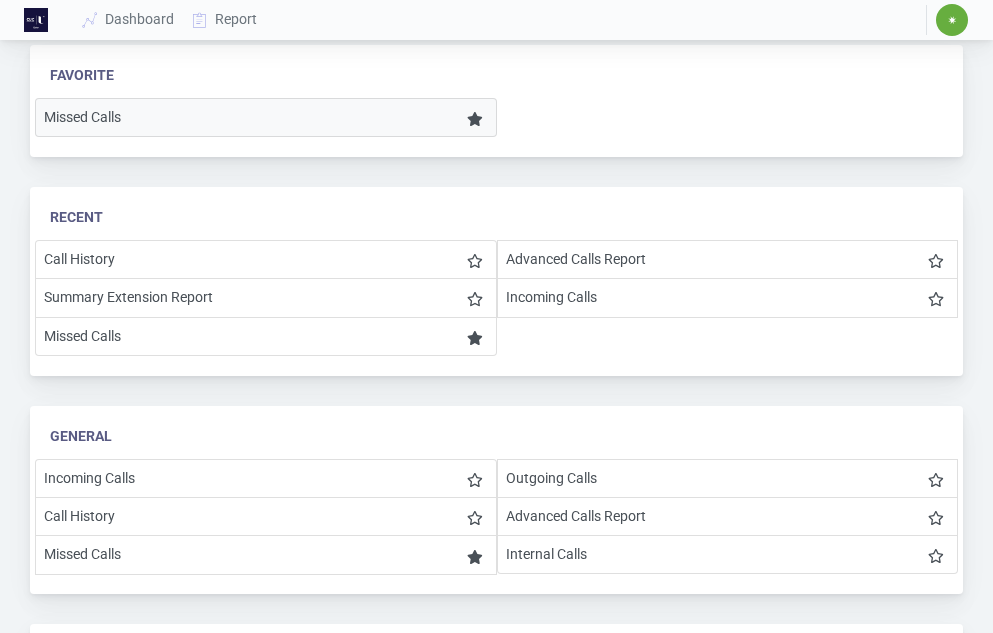 click on "Missed Calls" at bounding box center [266, 117] 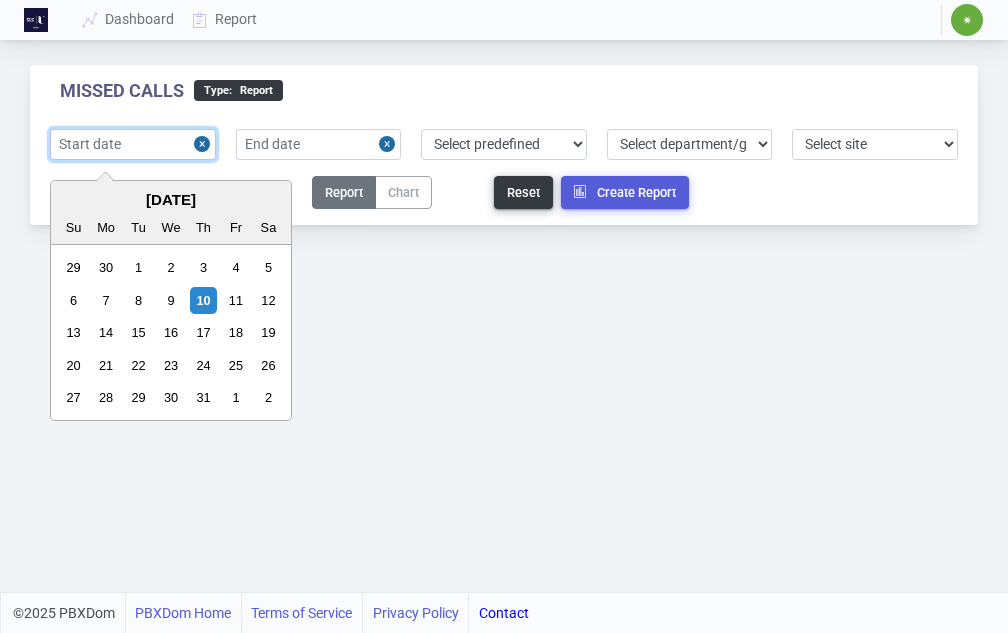 click at bounding box center [133, 144] 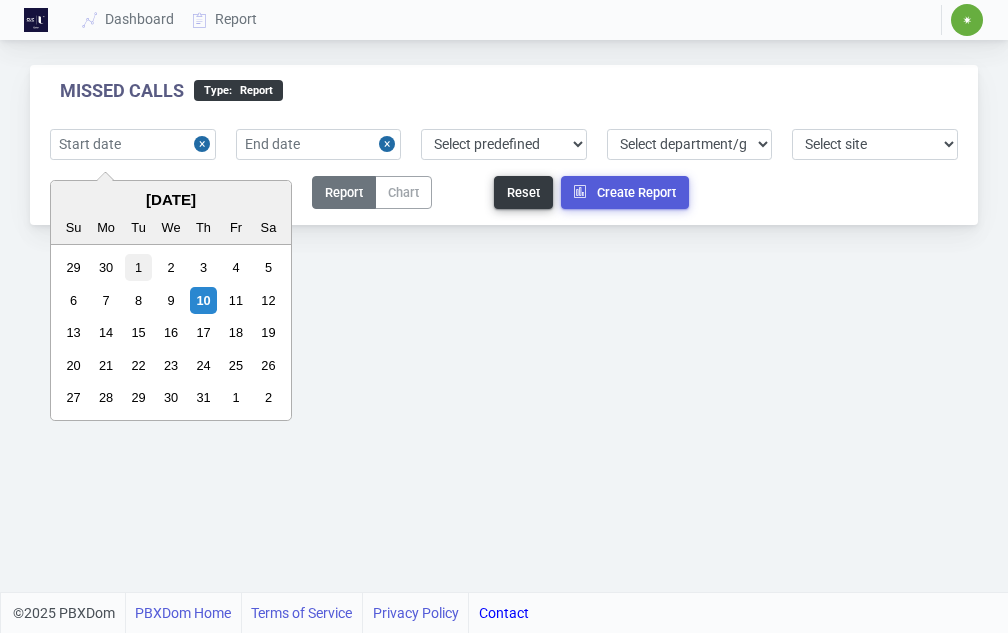 click on "1" at bounding box center [138, 267] 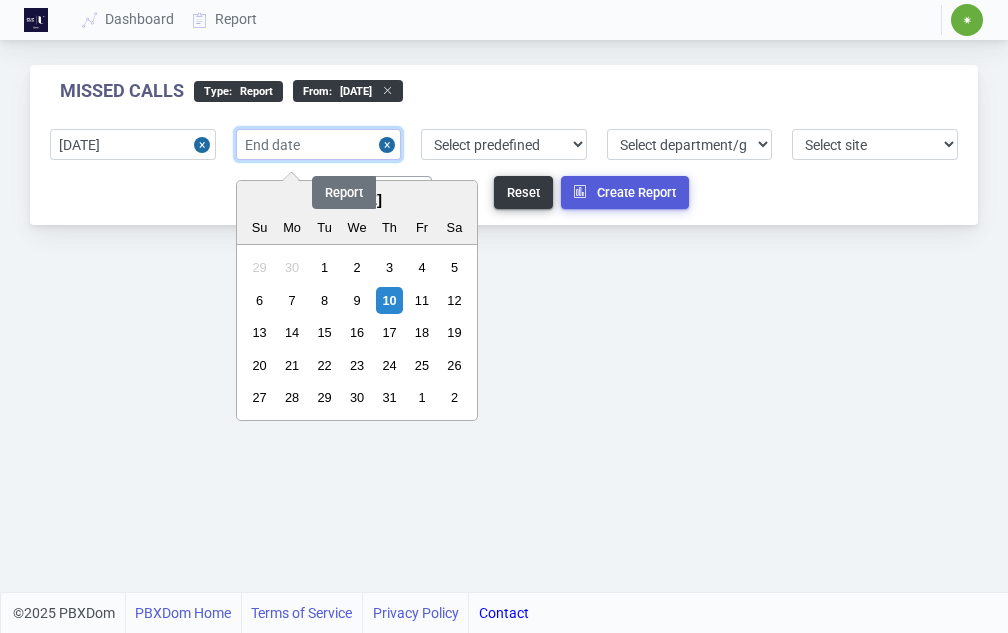 click at bounding box center (319, 144) 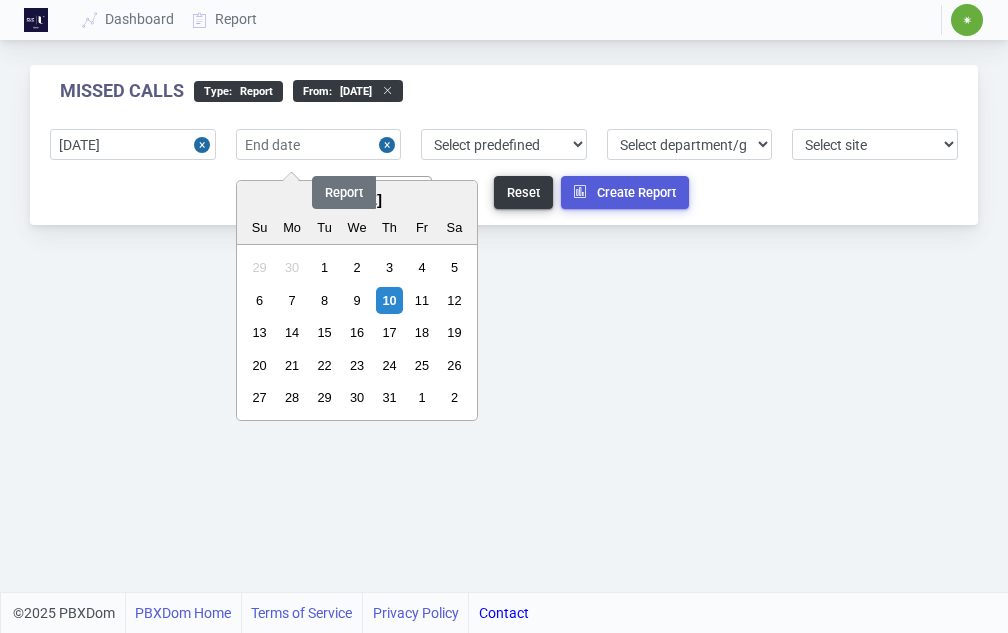 click on "10" at bounding box center (389, 300) 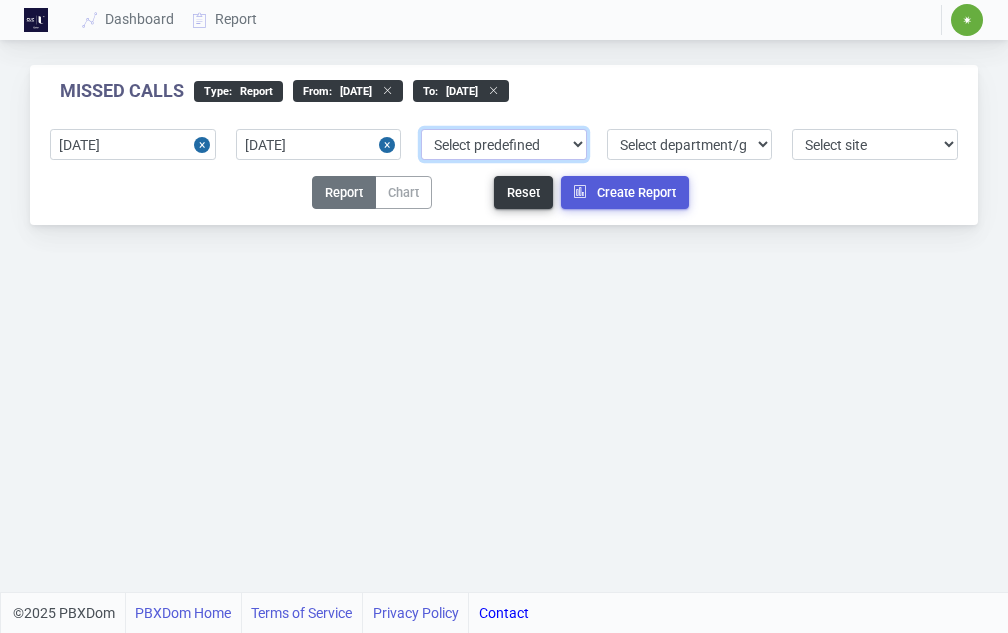 click on "Select predefined Today Yesterday Current Year Current Month Current Week Previous Year Previous Month Previous Week Last 30 Days Last 7 Days" at bounding box center (504, 144) 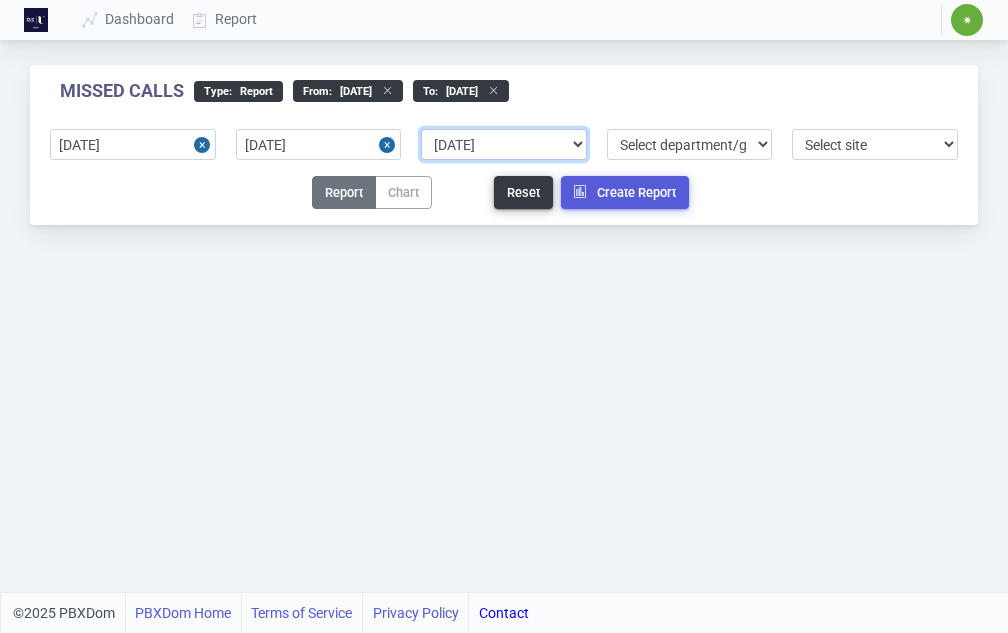 click on "Select predefined Today Yesterday Current Year Current Month Current Week Previous Year Previous Month Previous Week Last 30 Days Last 7 Days" at bounding box center (504, 144) 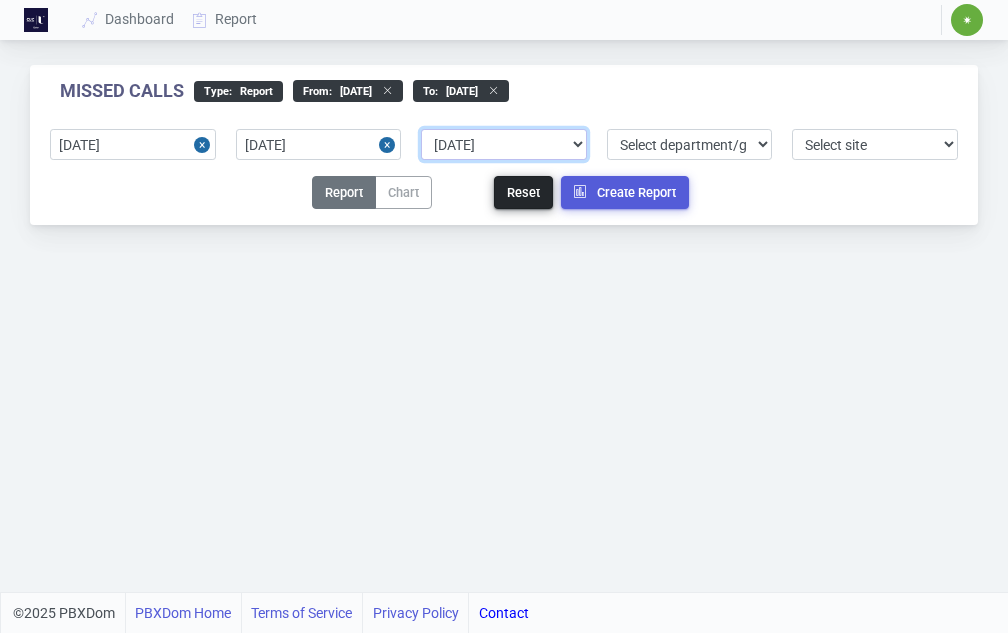 type on "2025-07-10" 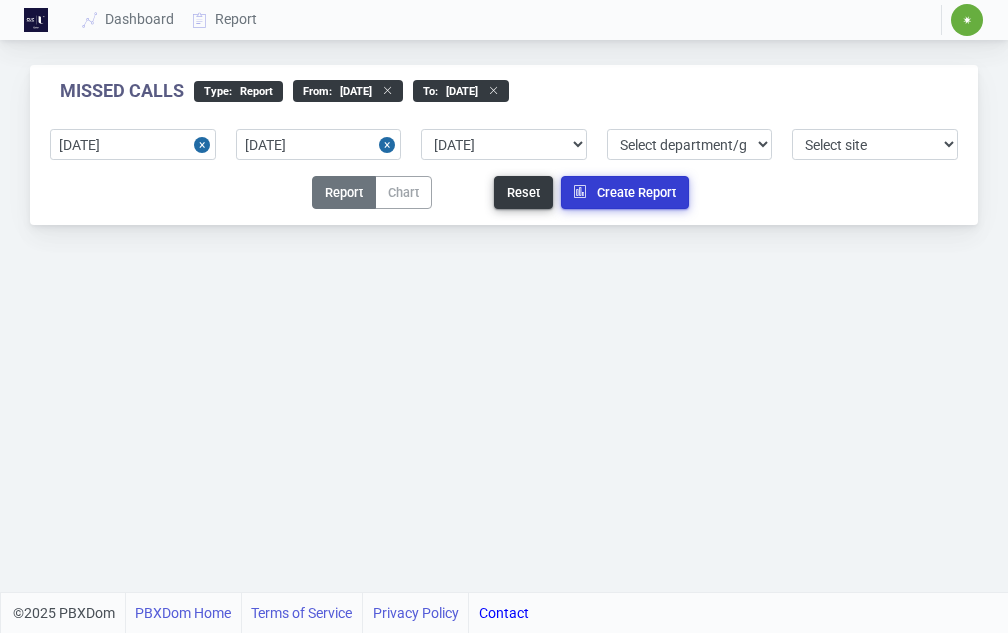 click on "Create Report" at bounding box center (625, 192) 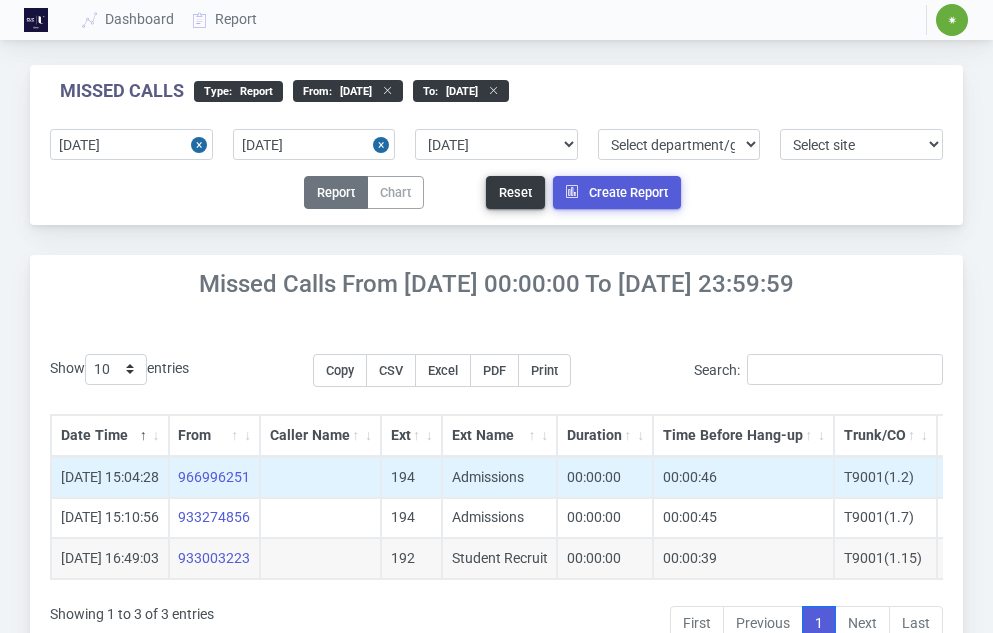 scroll, scrollTop: 117, scrollLeft: 0, axis: vertical 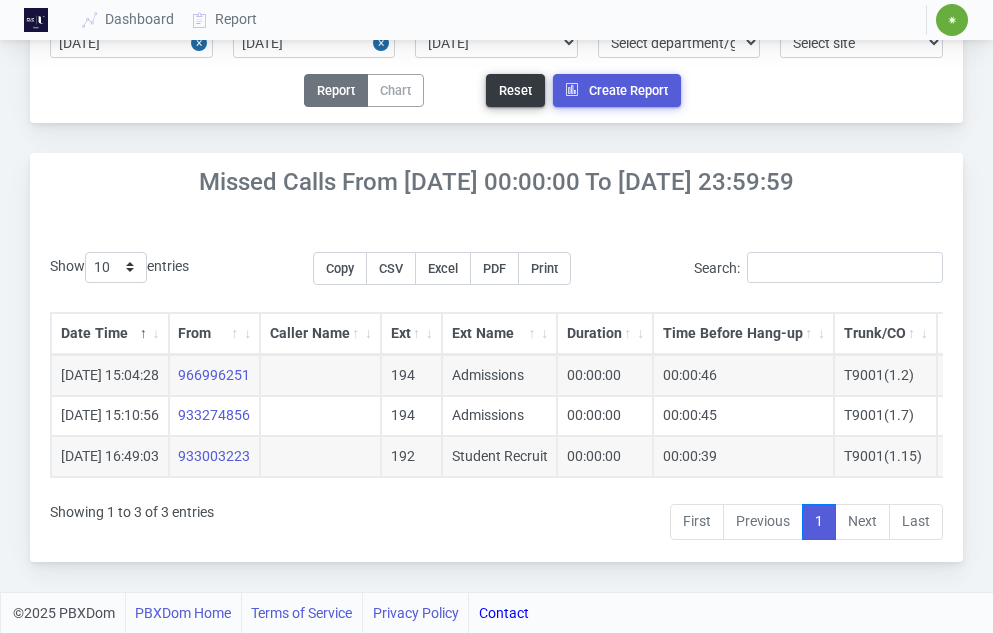 click on "Next" at bounding box center [863, 522] 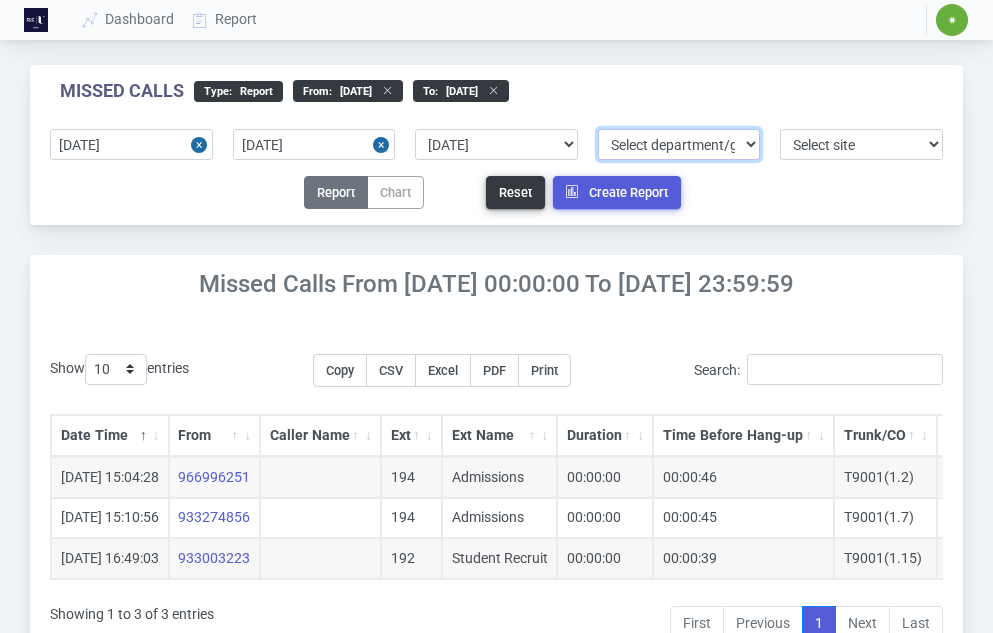 click on "Select department/group exceptionExtension WhiteListExtension" at bounding box center (679, 144) 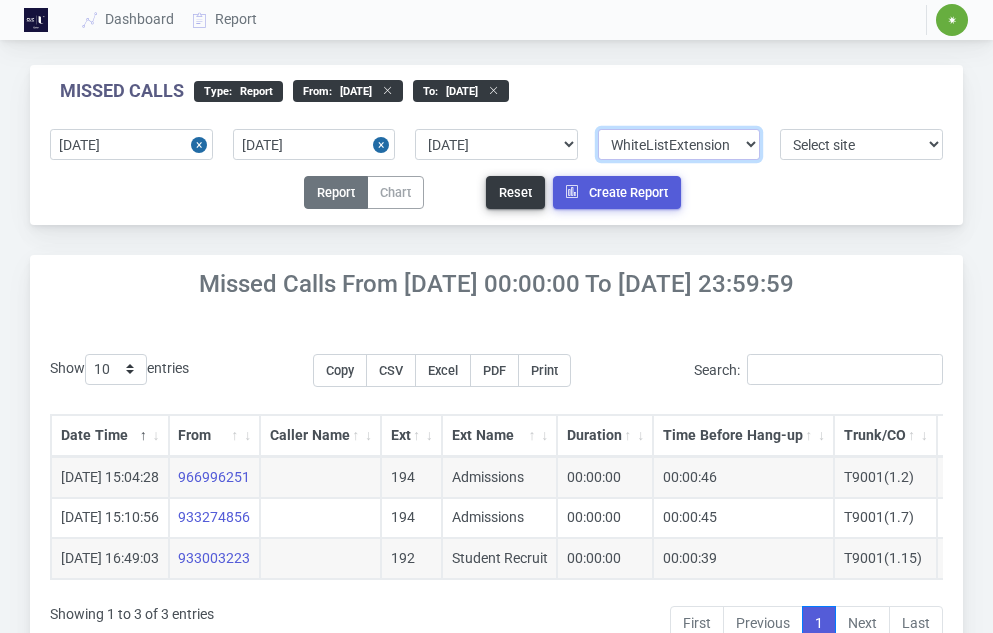 click on "Select department/group exceptionExtension WhiteListExtension" at bounding box center [679, 144] 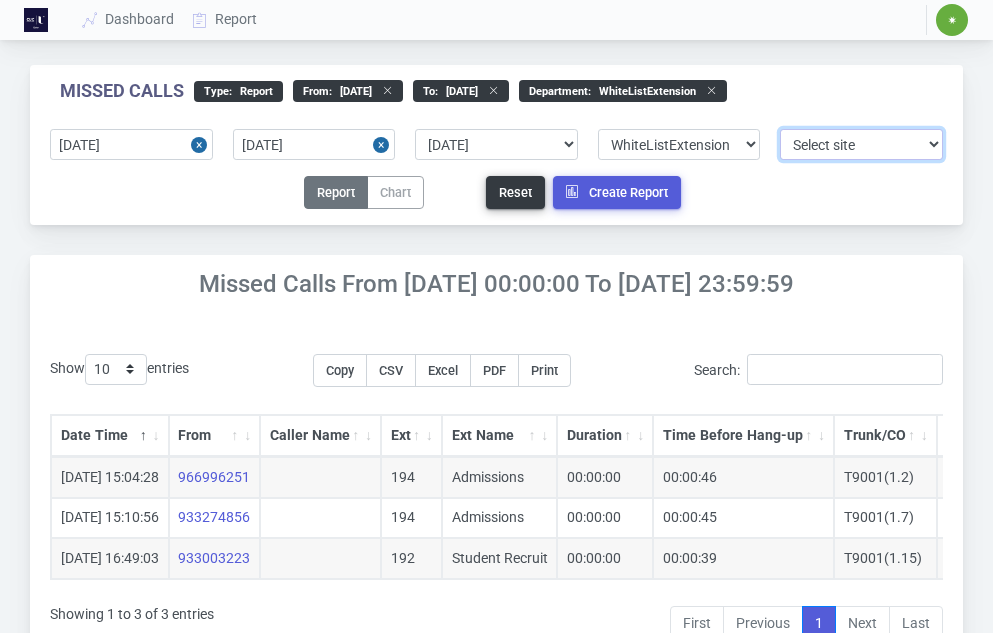 click on "Select site 1" at bounding box center (861, 144) 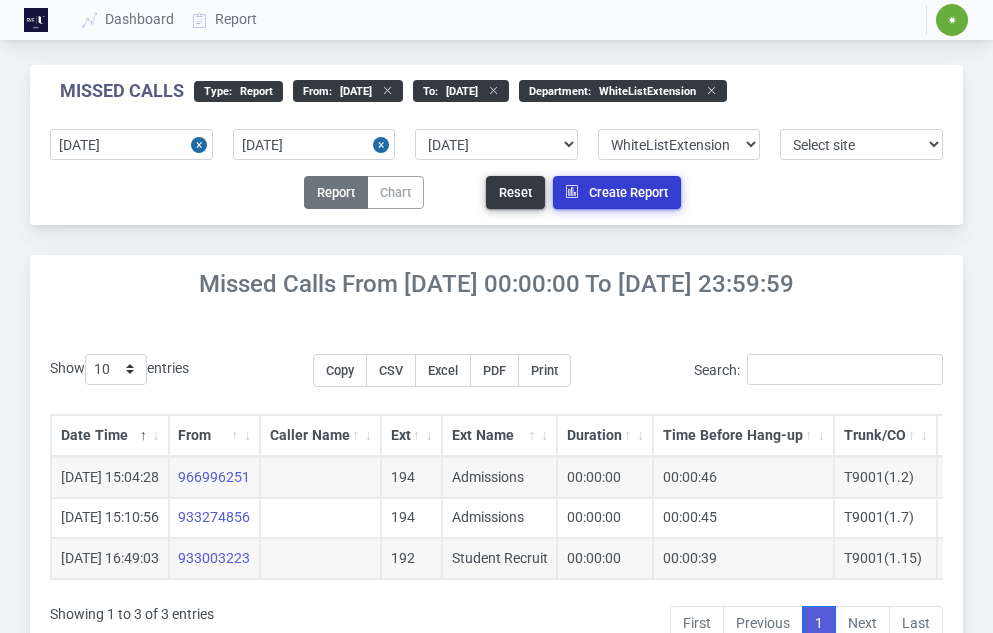 click on "Create Report" at bounding box center [617, 192] 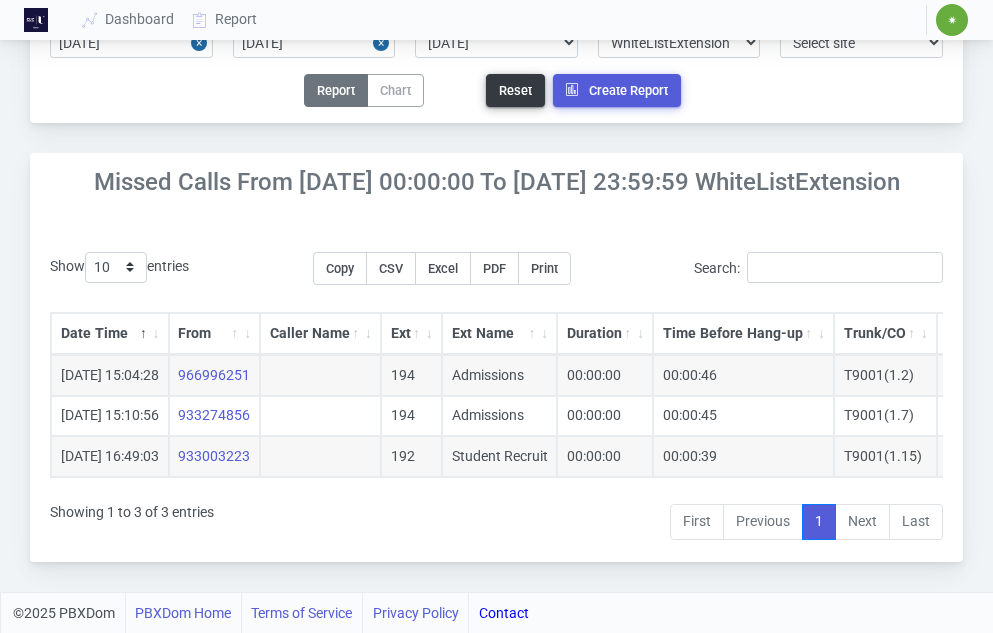 scroll, scrollTop: 0, scrollLeft: 0, axis: both 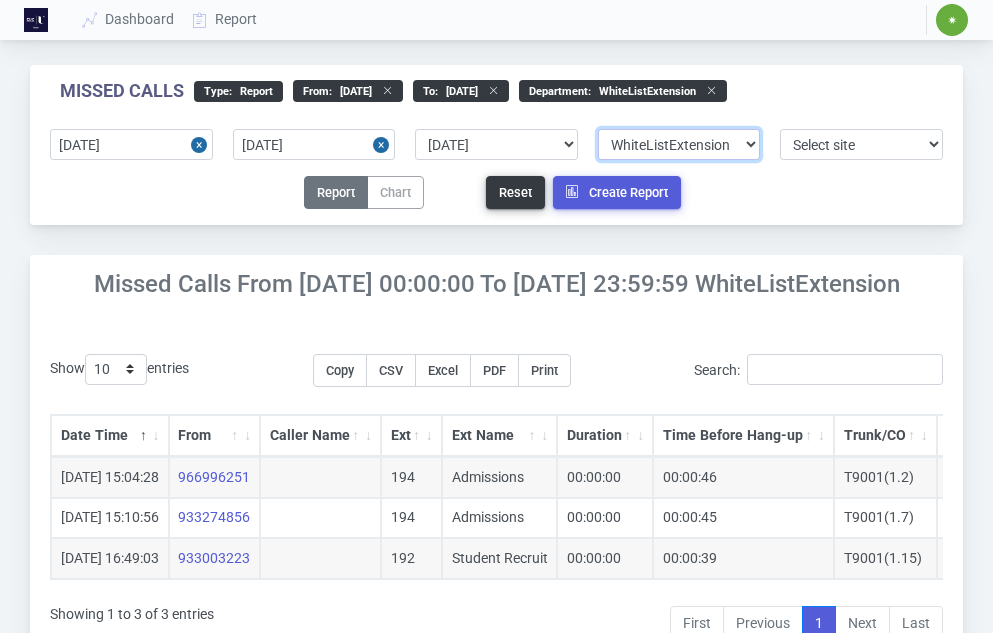 click on "Select department/group exceptionExtension WhiteListExtension" at bounding box center [679, 144] 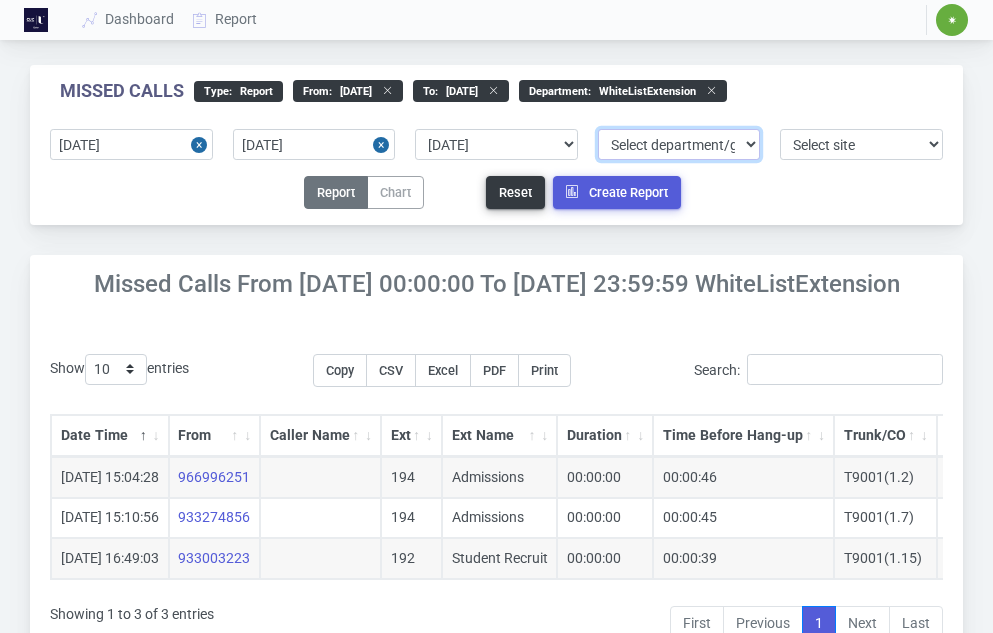click on "Select department/group exceptionExtension WhiteListExtension" at bounding box center (679, 144) 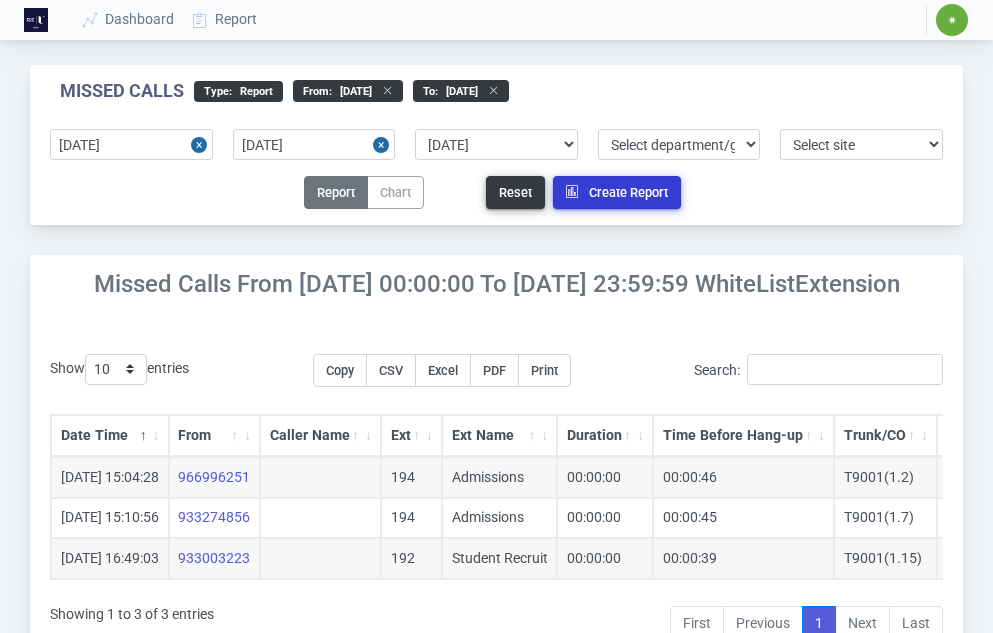 click on "Create Report" at bounding box center [617, 192] 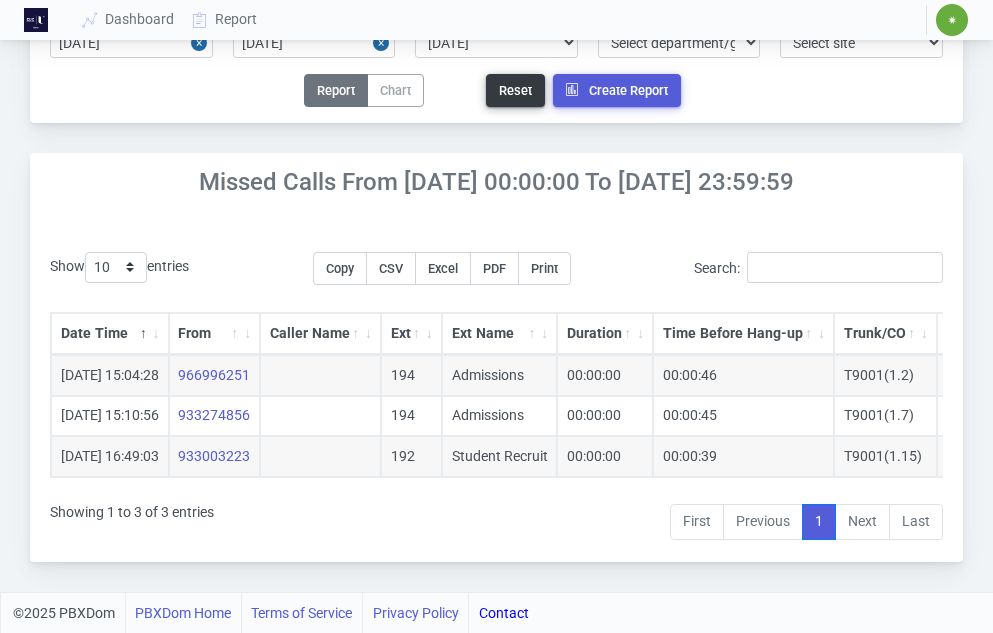 scroll, scrollTop: 0, scrollLeft: 0, axis: both 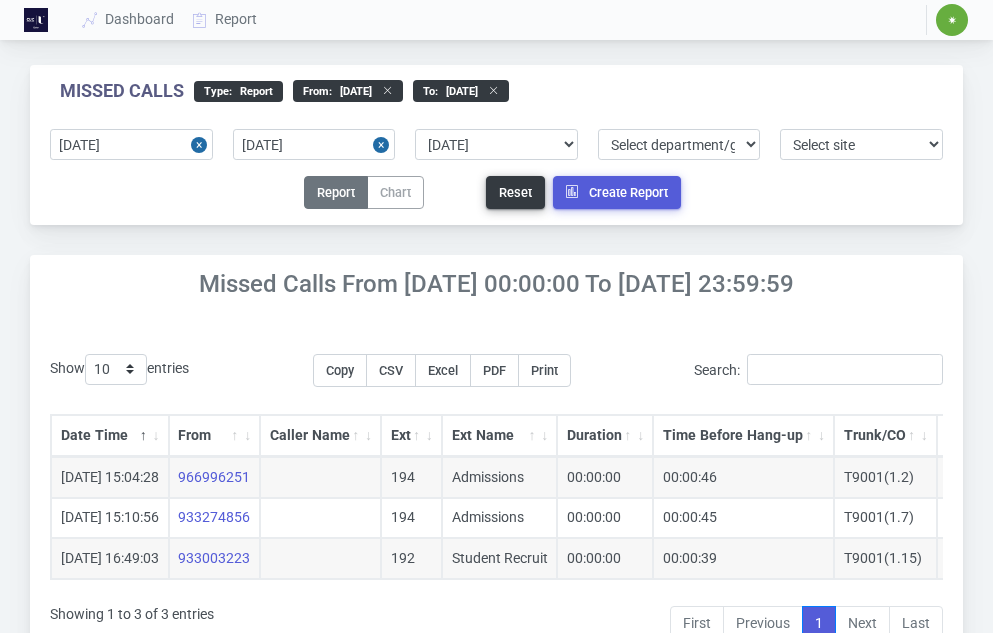 click 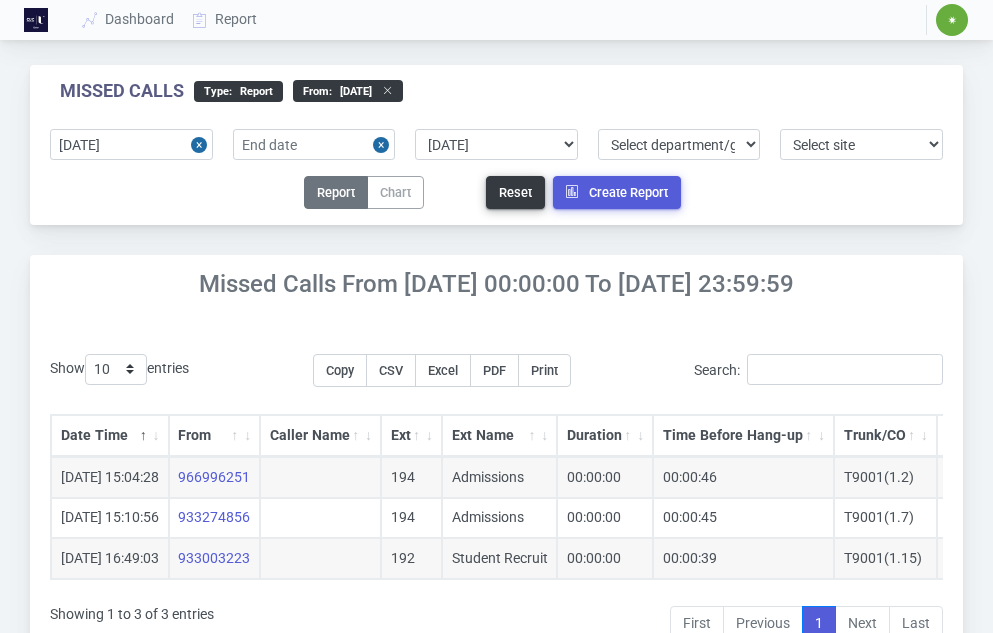 click 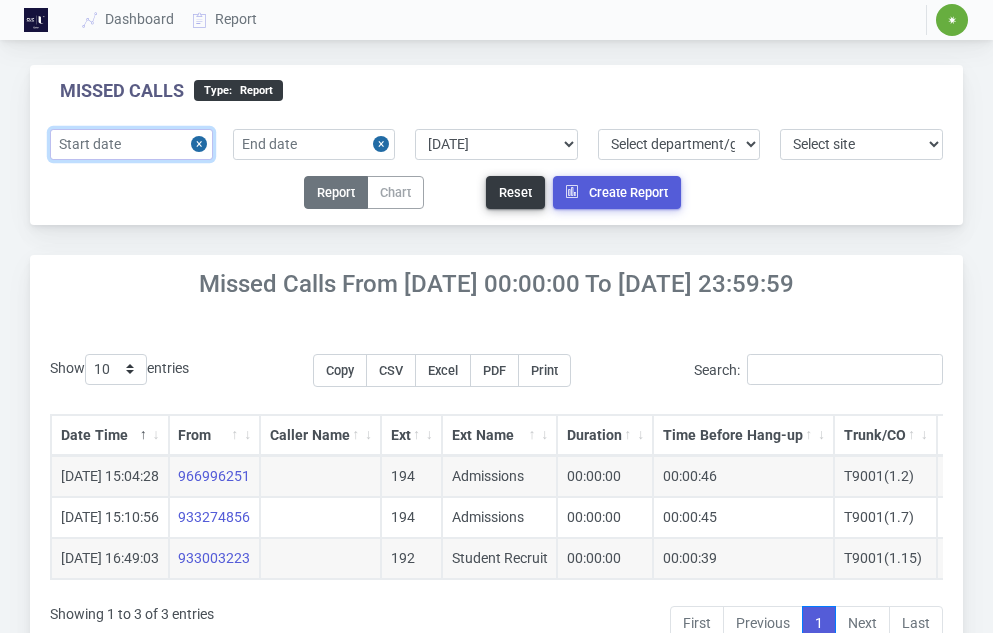 click at bounding box center (131, 144) 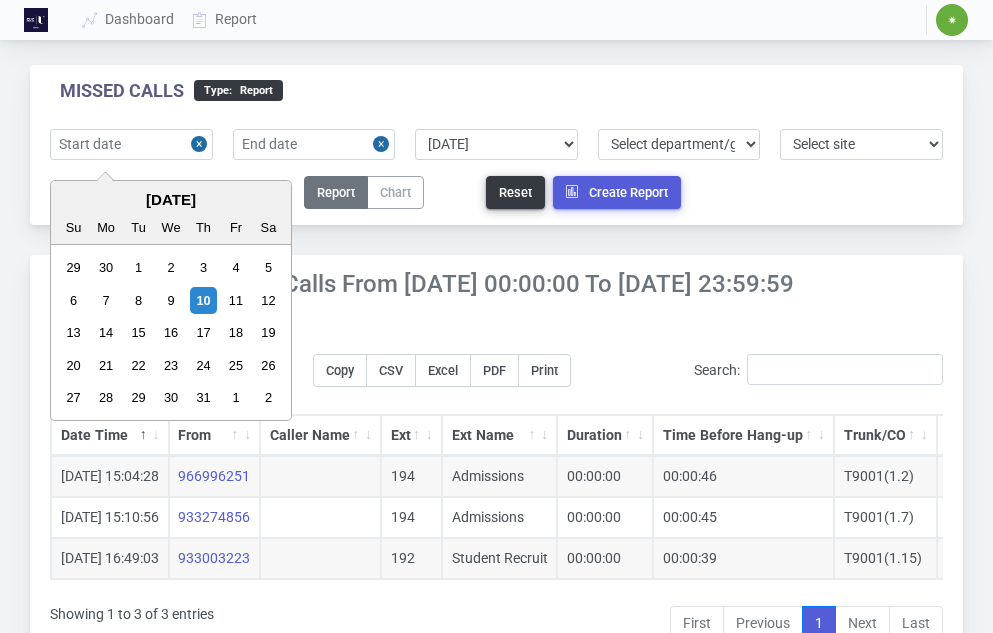 click on "July 2025" at bounding box center [171, 200] 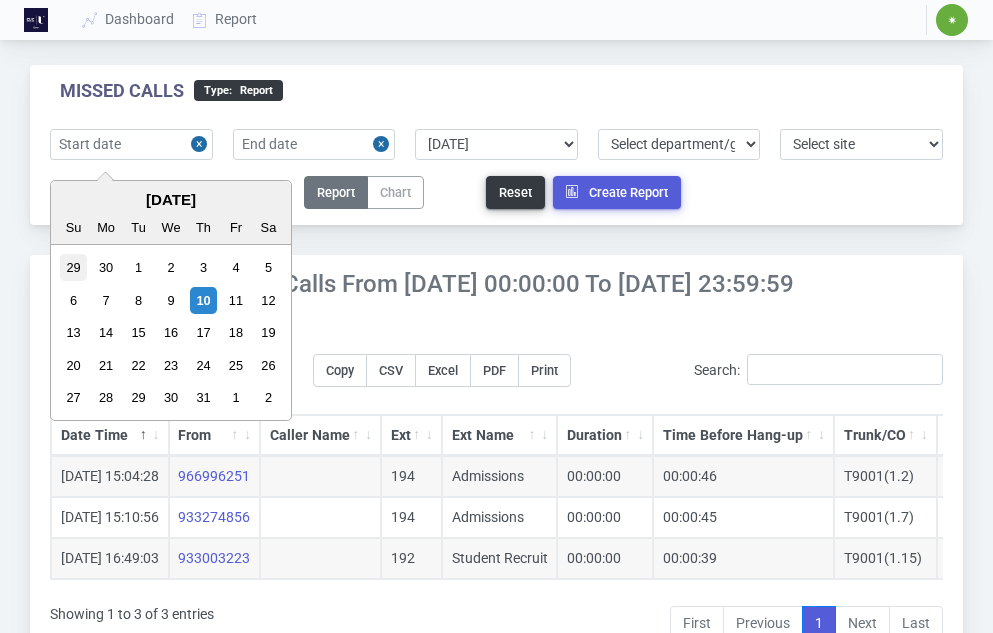 click on "29" at bounding box center (73, 267) 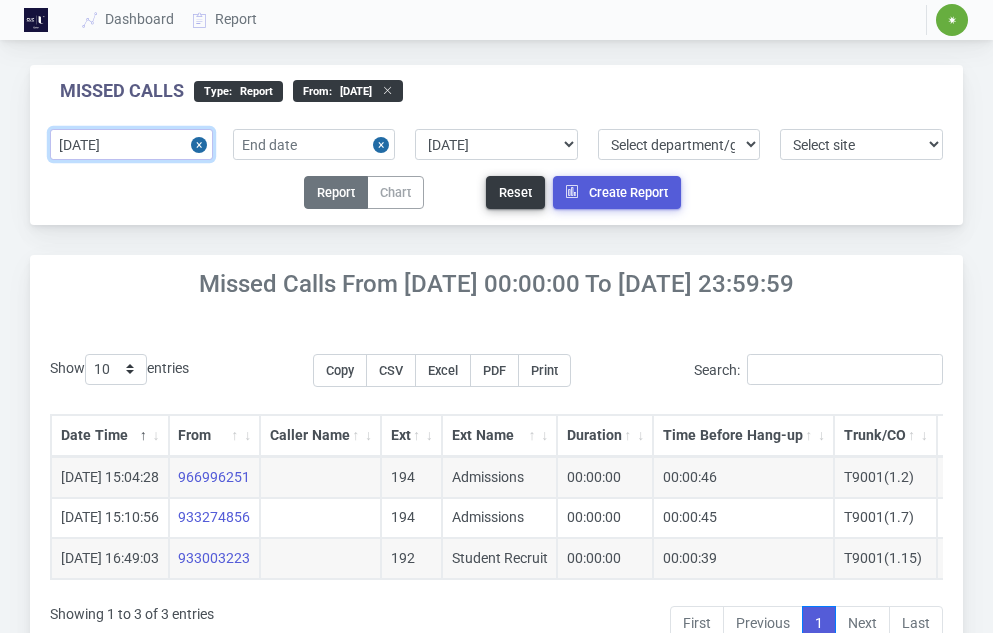 click on "2025-06-29" at bounding box center [131, 144] 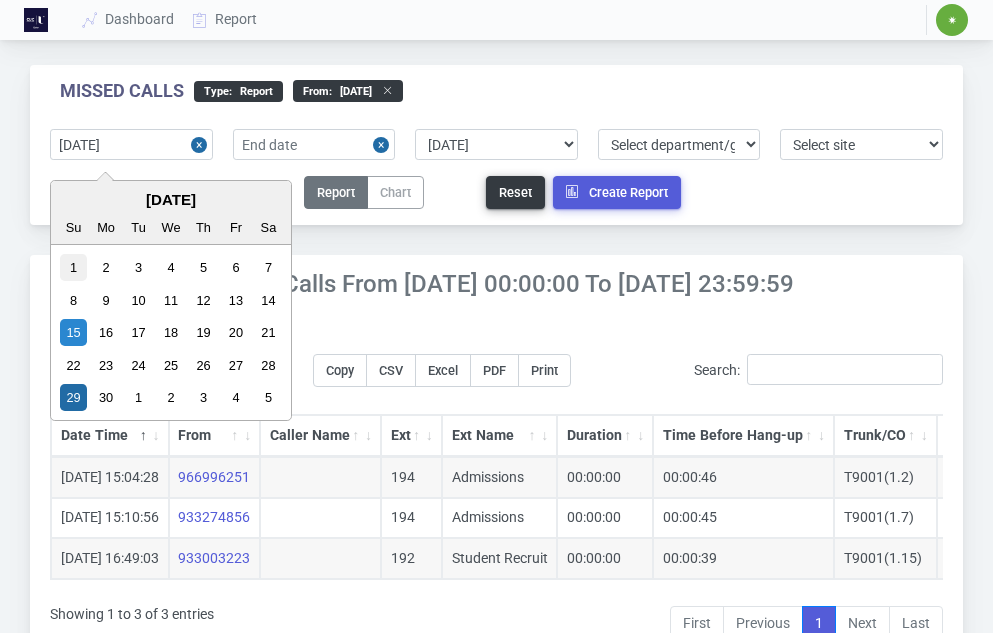 click on "1" at bounding box center (73, 267) 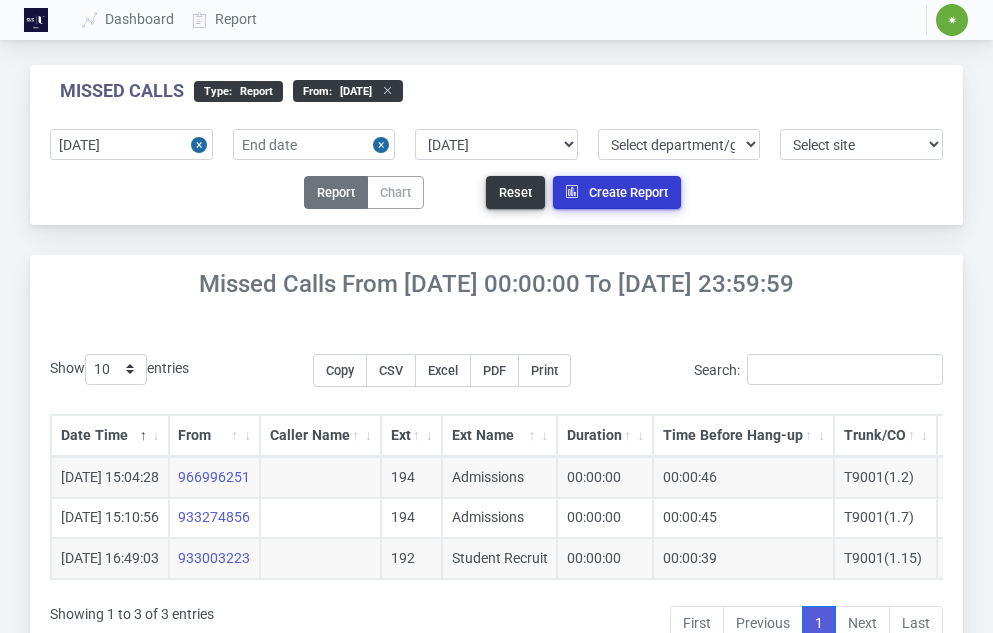 click on "Create Report" at bounding box center [617, 192] 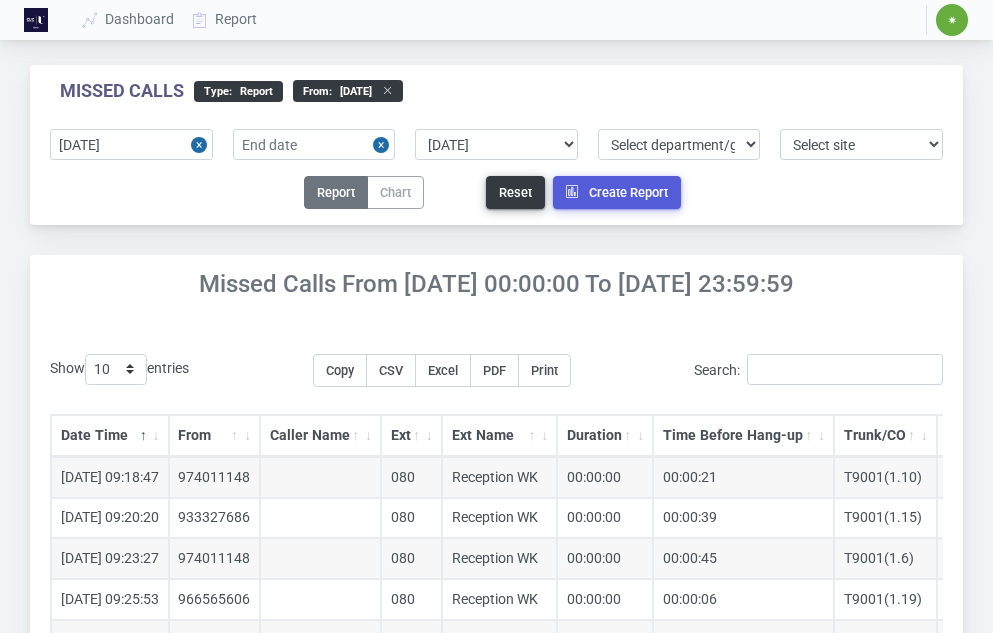 scroll, scrollTop: 401, scrollLeft: 0, axis: vertical 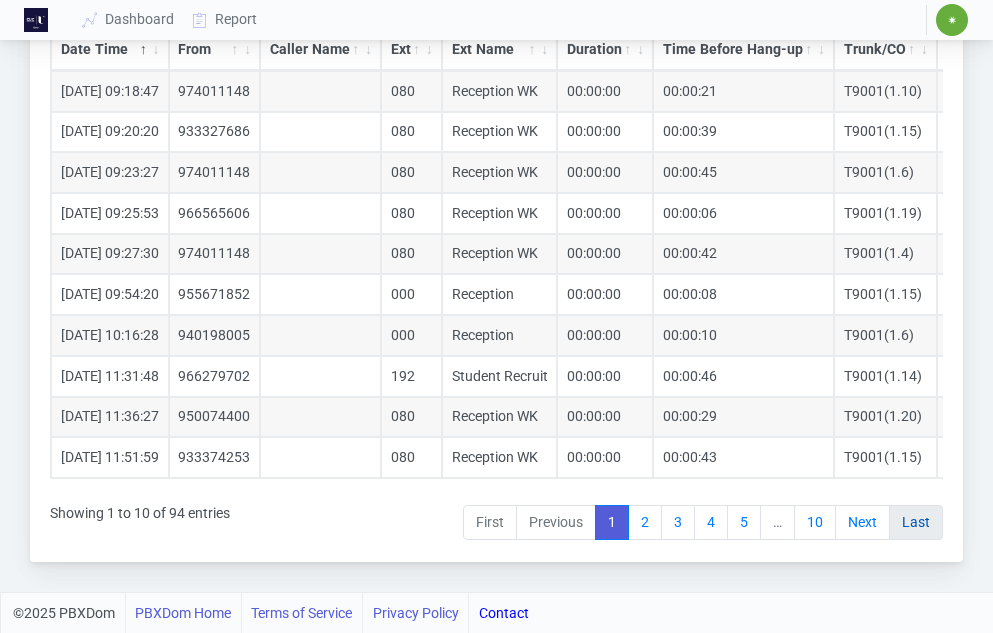 click on "Last" at bounding box center [916, 523] 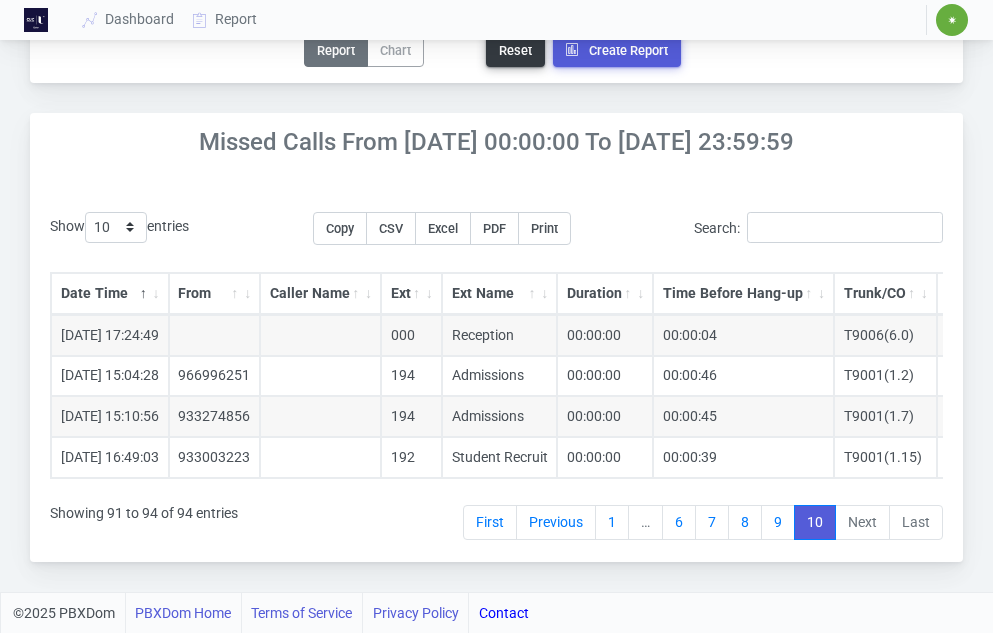 scroll, scrollTop: 157, scrollLeft: 0, axis: vertical 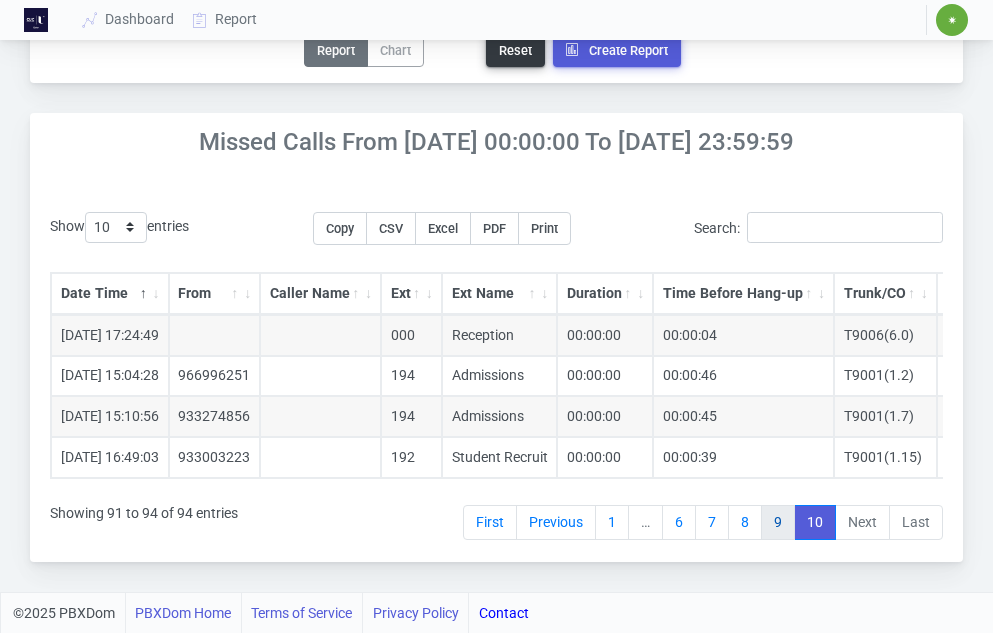 click on "9" at bounding box center (778, 523) 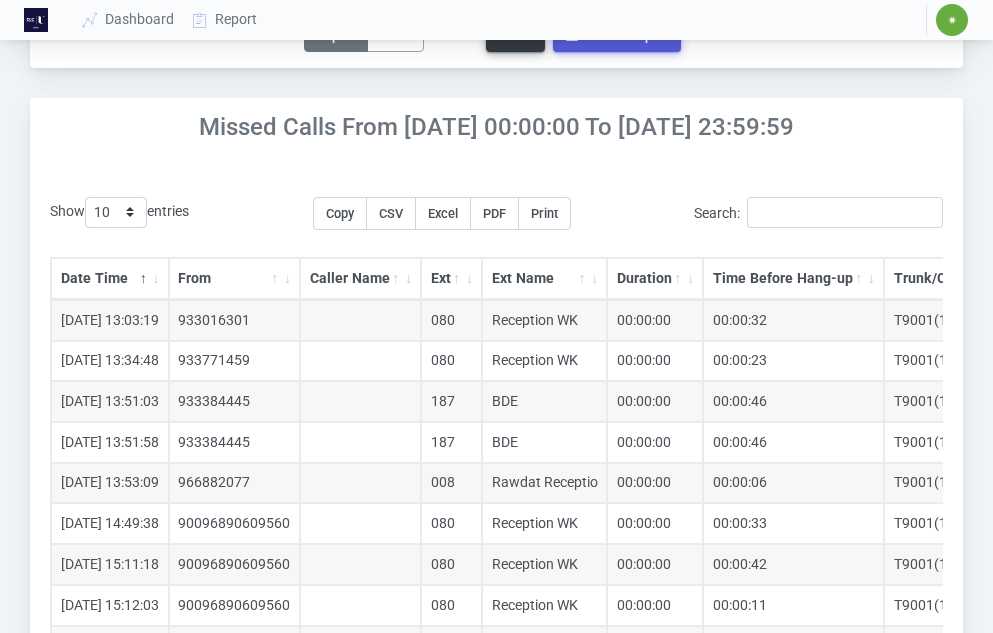 scroll, scrollTop: 401, scrollLeft: 0, axis: vertical 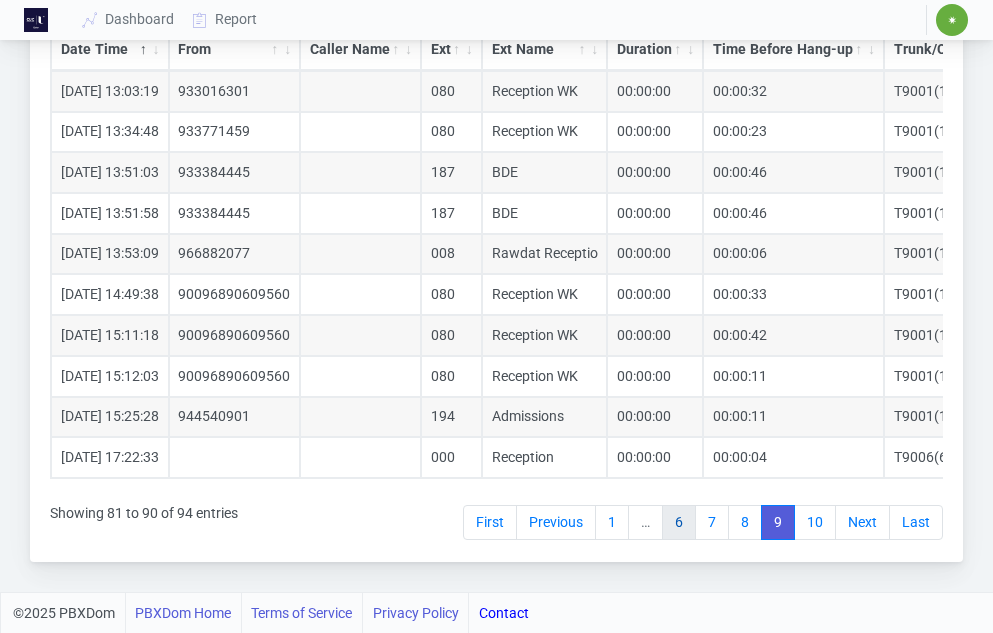 click on "6" at bounding box center (679, 523) 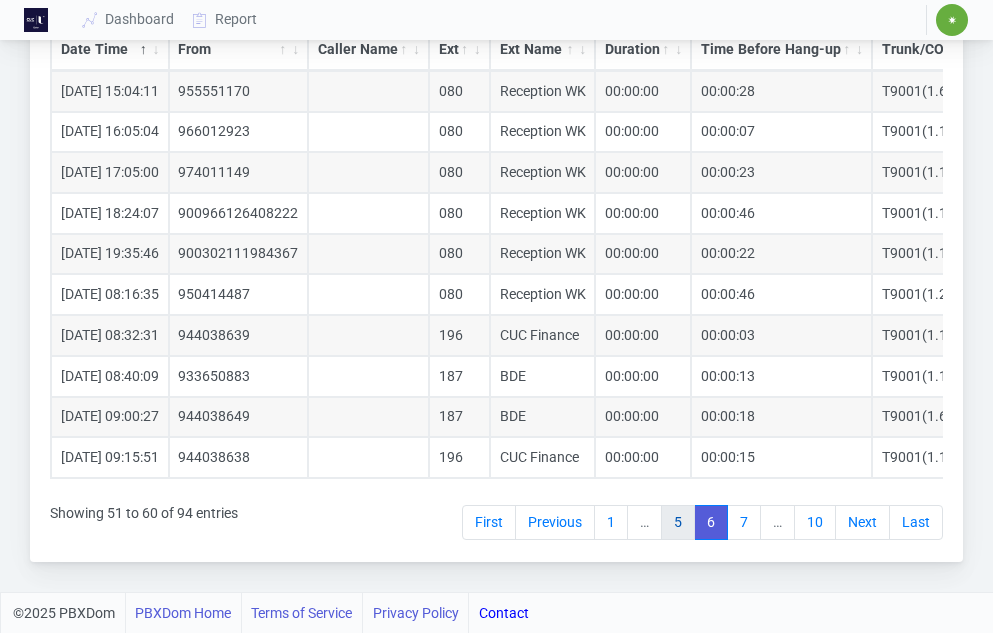 click on "5" at bounding box center [678, 523] 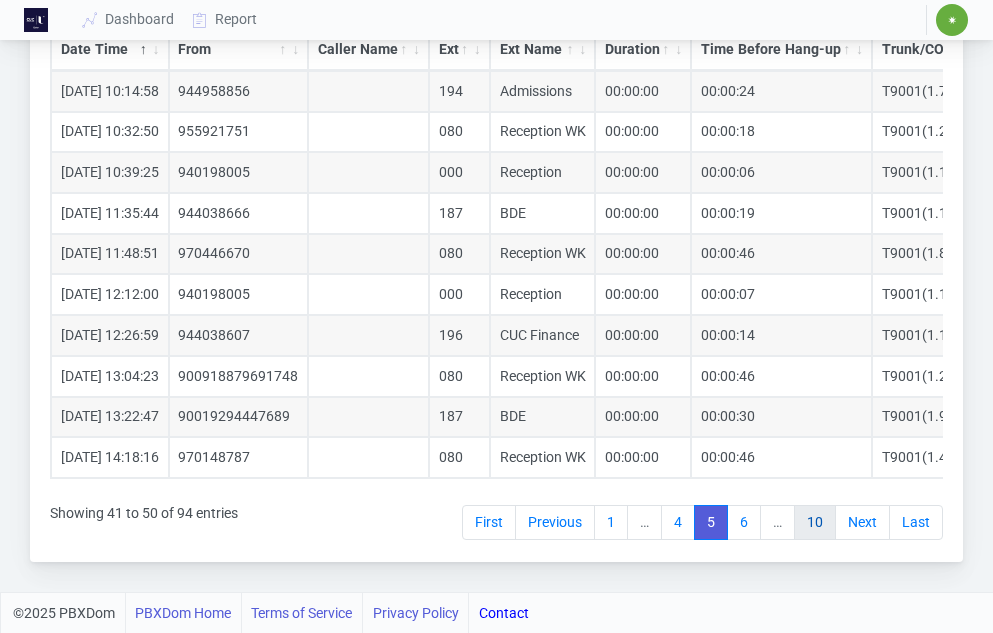 click on "10" at bounding box center (815, 523) 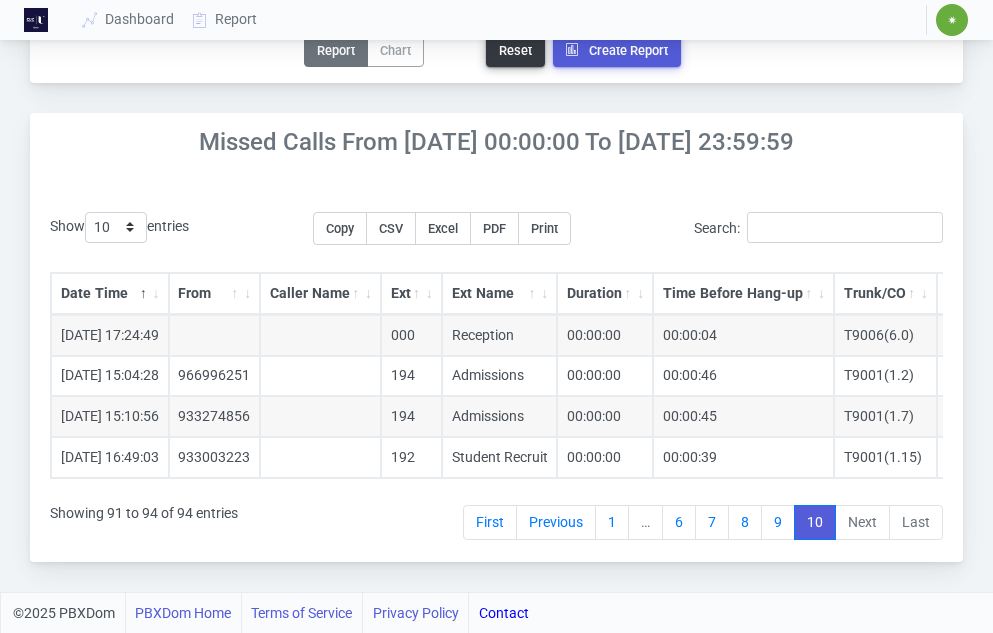 scroll, scrollTop: 0, scrollLeft: 169, axis: horizontal 